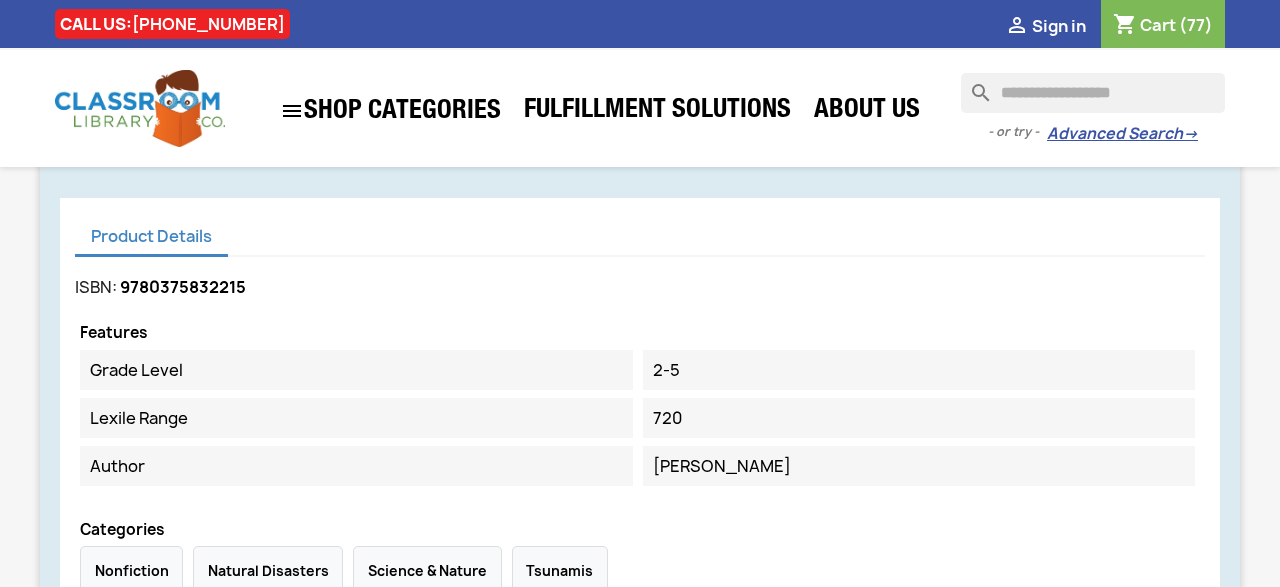 scroll, scrollTop: 944, scrollLeft: 0, axis: vertical 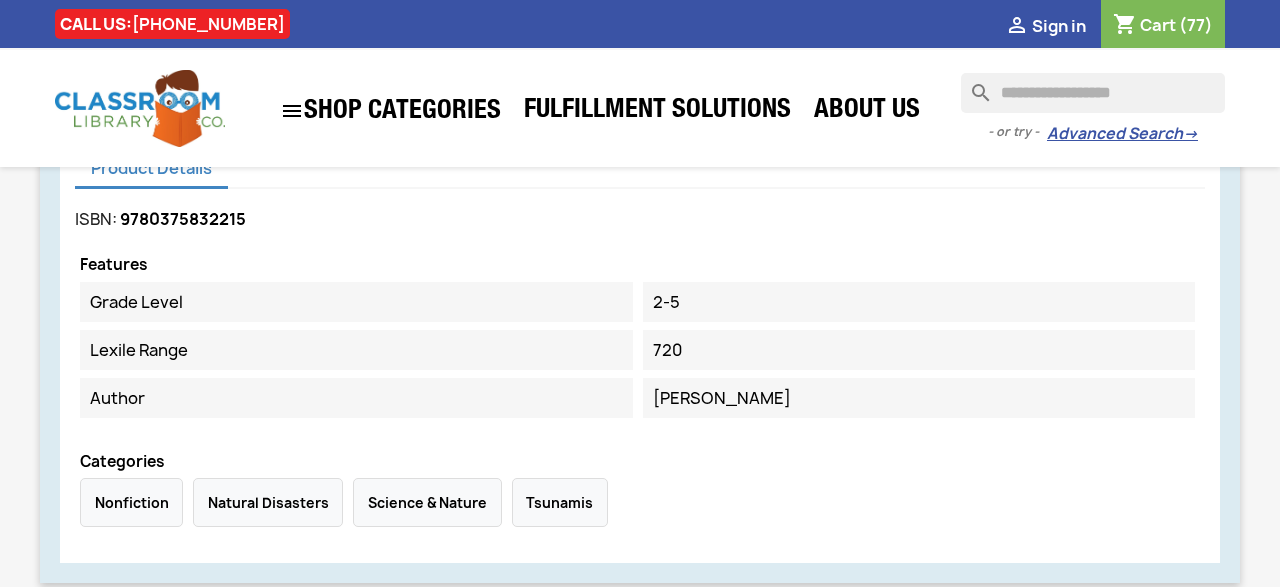 click on "search


Tsunamis and Other Natural Disasters
List Price:
$7.99
Your Price:
$4.79
Save 40%
*" at bounding box center [640, 171] 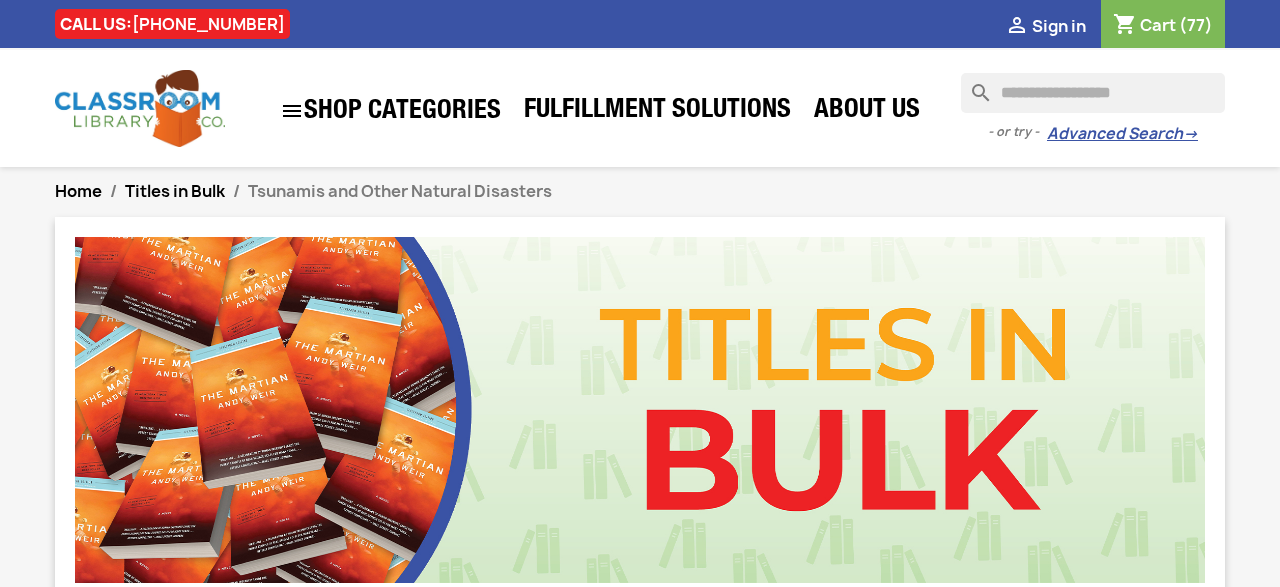 scroll, scrollTop: 0, scrollLeft: 0, axis: both 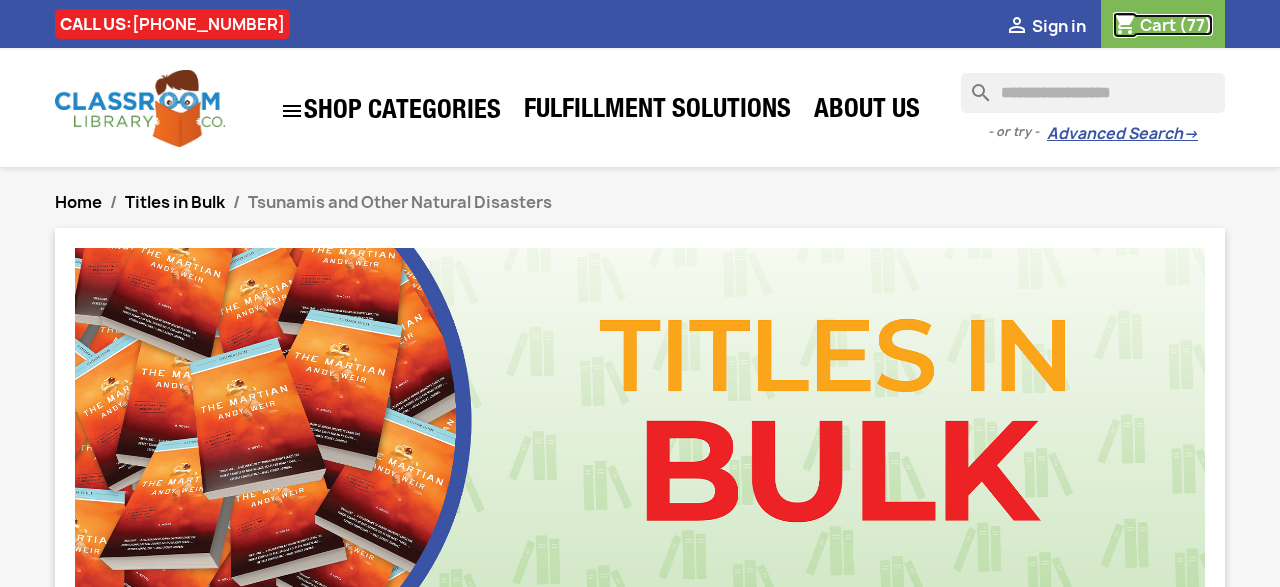 click on "Cart" at bounding box center (1158, 25) 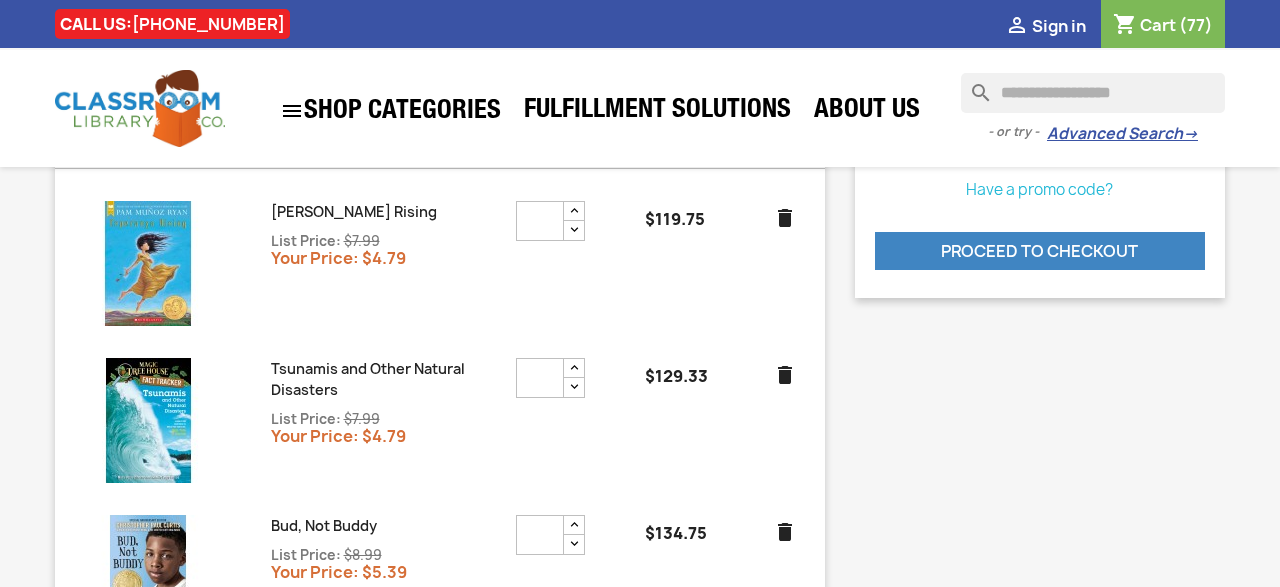 scroll, scrollTop: 0, scrollLeft: 0, axis: both 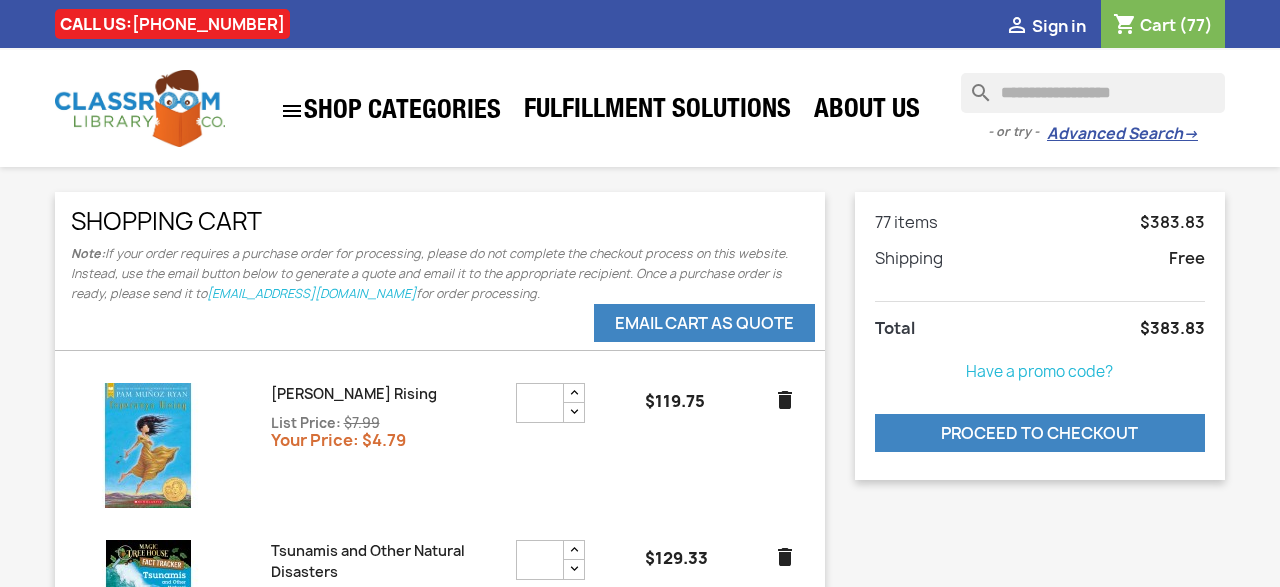 click on "search" at bounding box center (973, 85) 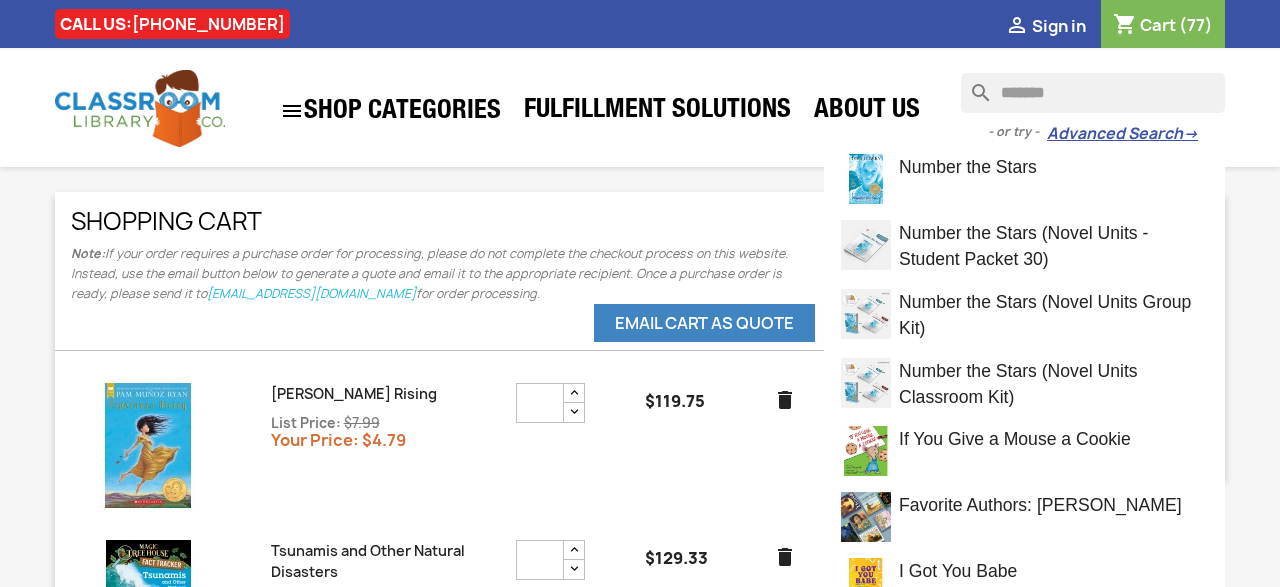 type on "********" 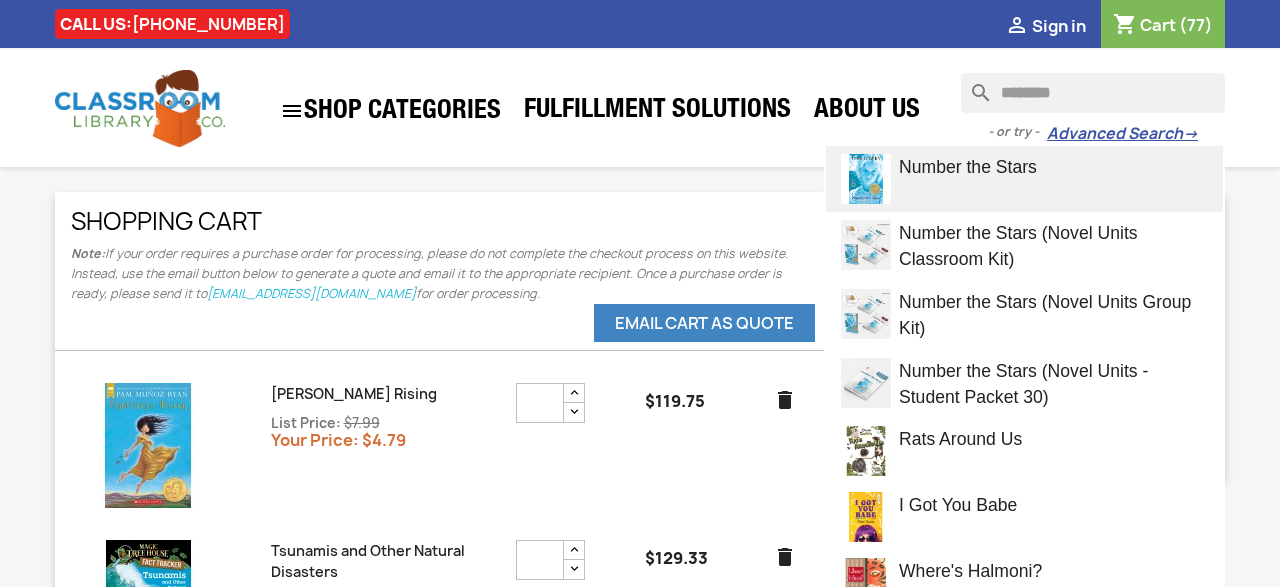 click on "Number the Stars" at bounding box center (968, 167) 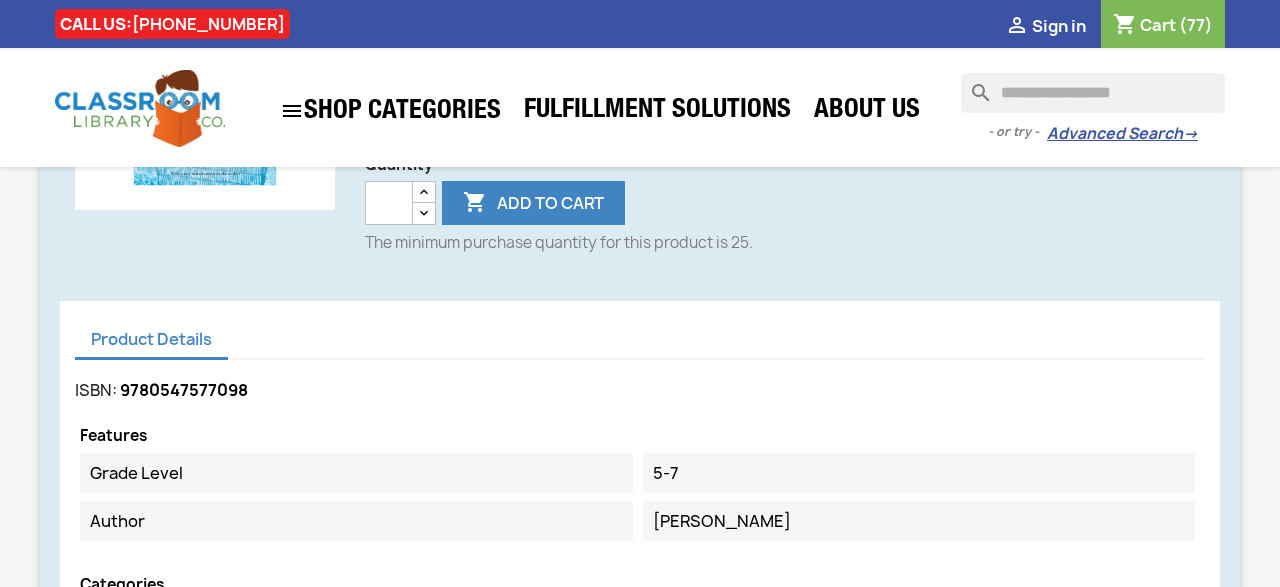 scroll, scrollTop: 590, scrollLeft: 0, axis: vertical 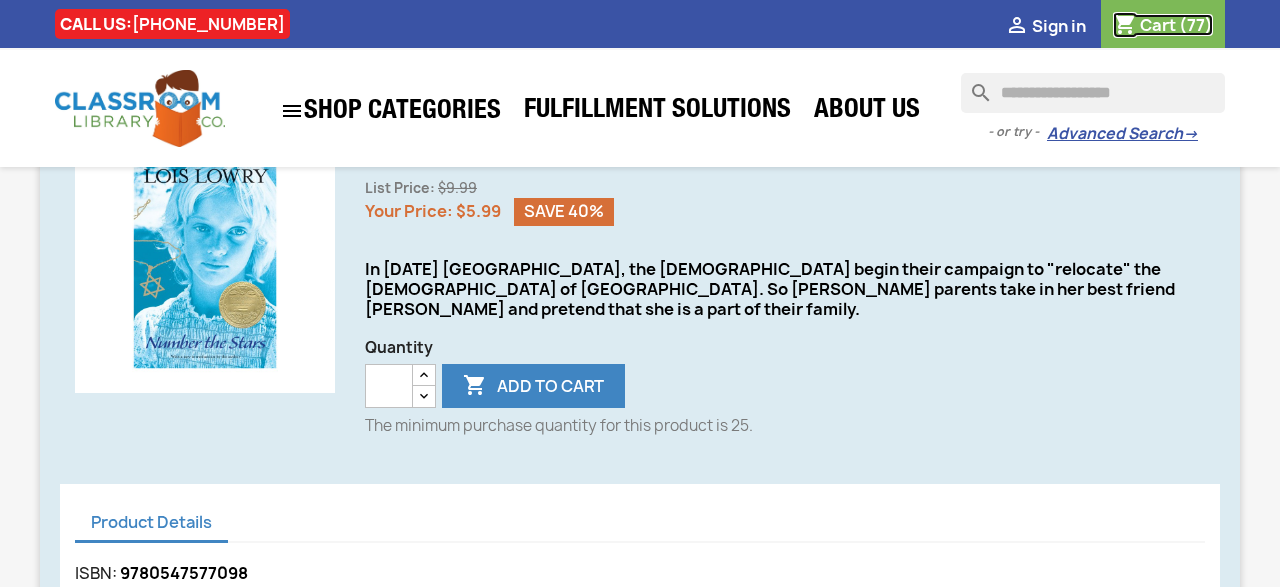 click on "Cart" at bounding box center (1158, 25) 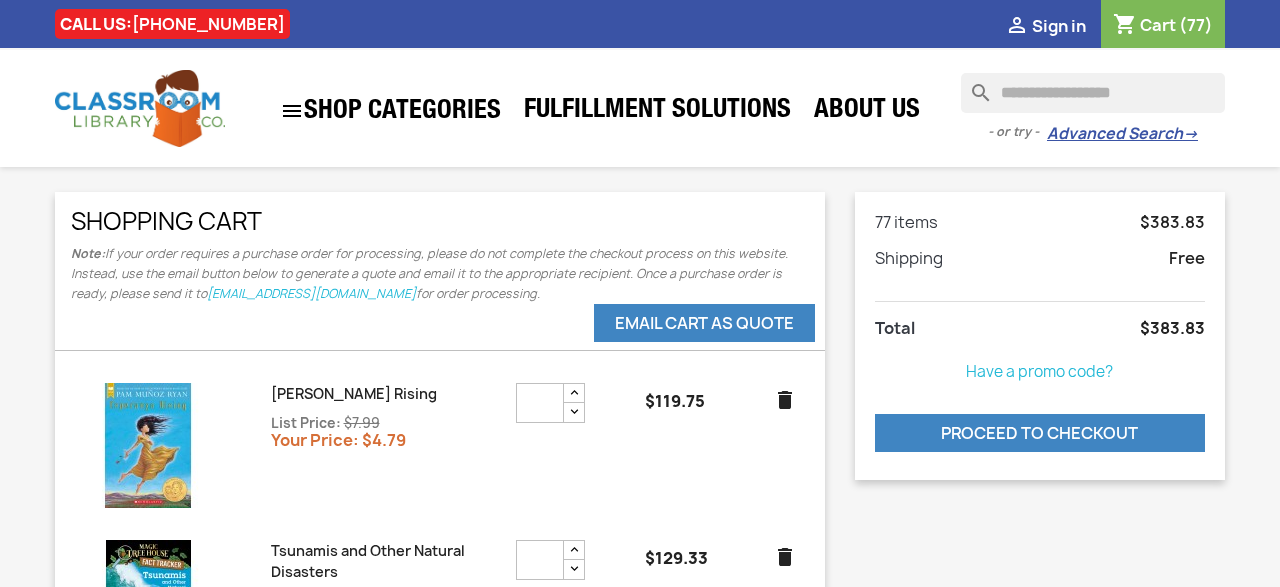 scroll, scrollTop: 0, scrollLeft: 0, axis: both 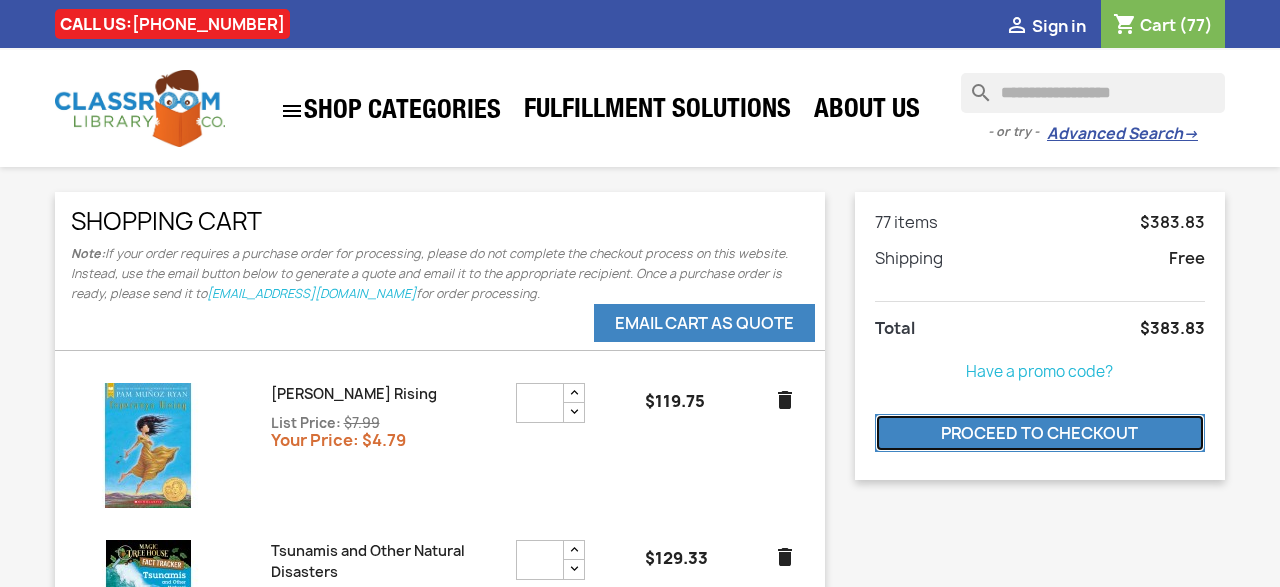 click on "Proceed to checkout" at bounding box center [1040, 433] 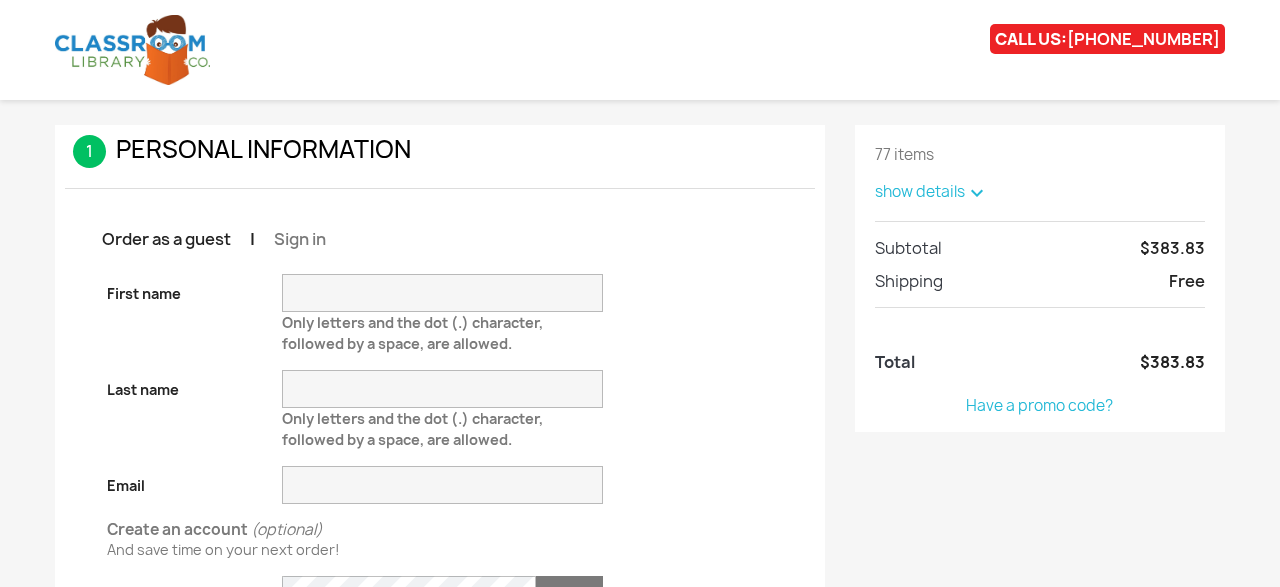 scroll, scrollTop: 0, scrollLeft: 0, axis: both 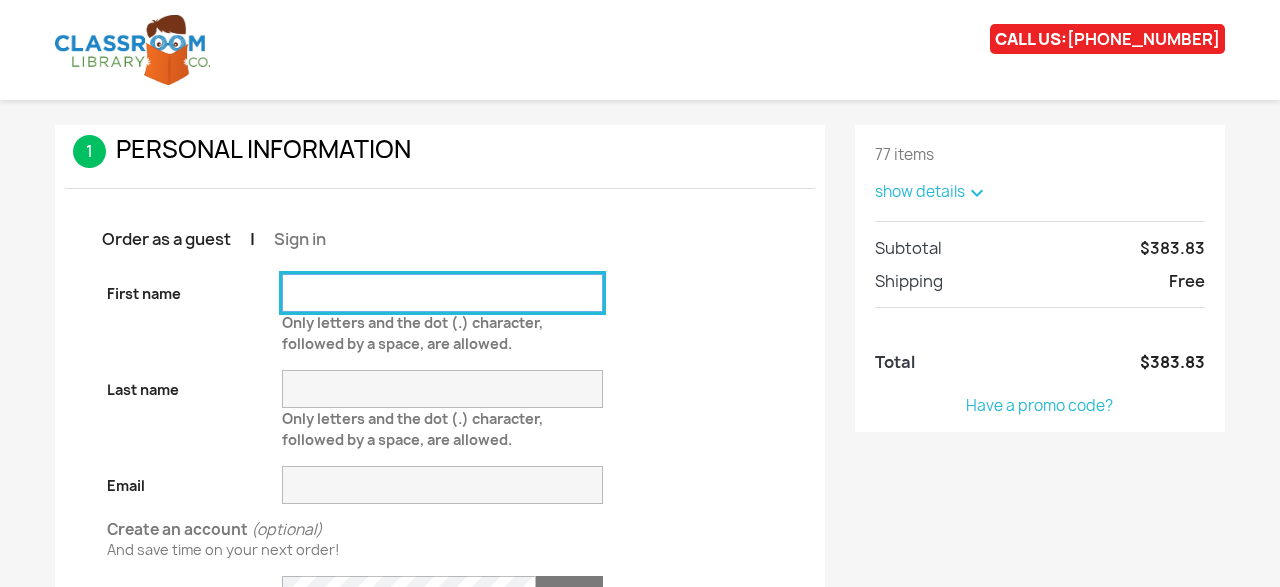 click on "First name" at bounding box center (442, 293) 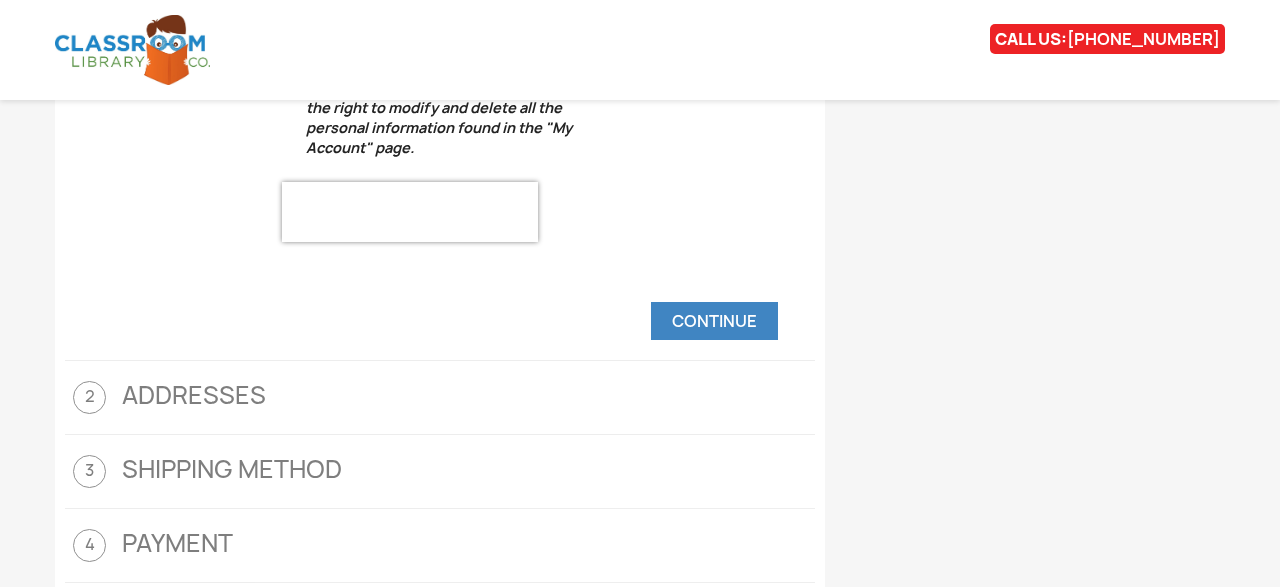scroll, scrollTop: 790, scrollLeft: 0, axis: vertical 